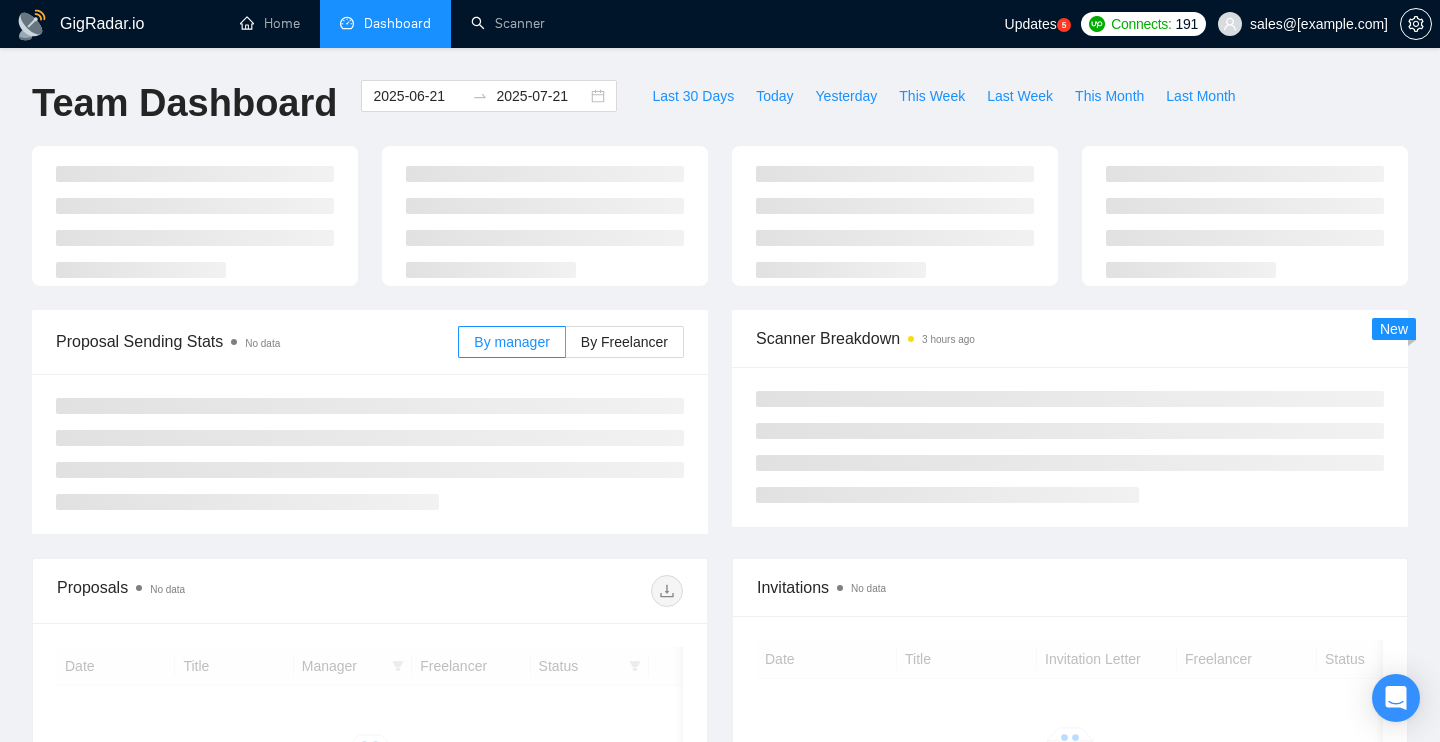scroll, scrollTop: 0, scrollLeft: 0, axis: both 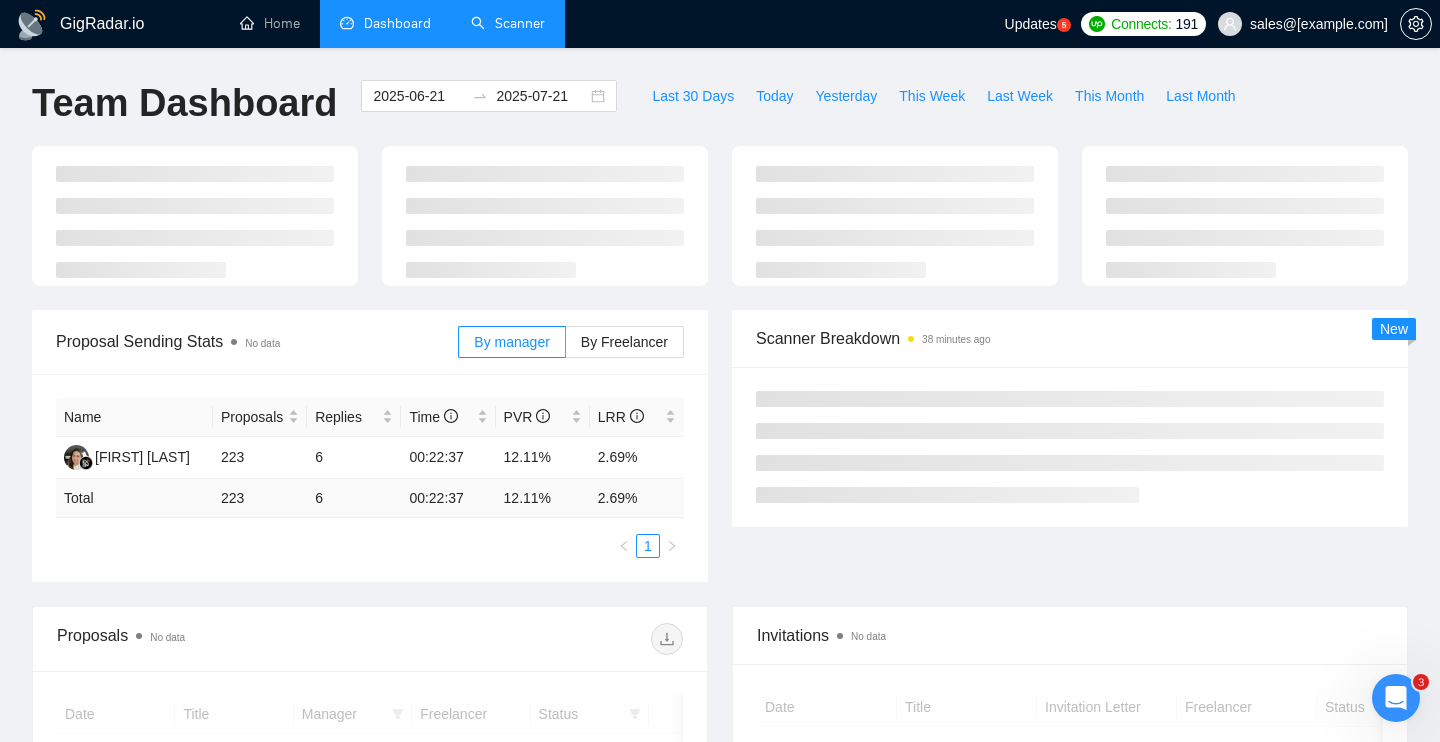 click on "Scanner" at bounding box center (508, 23) 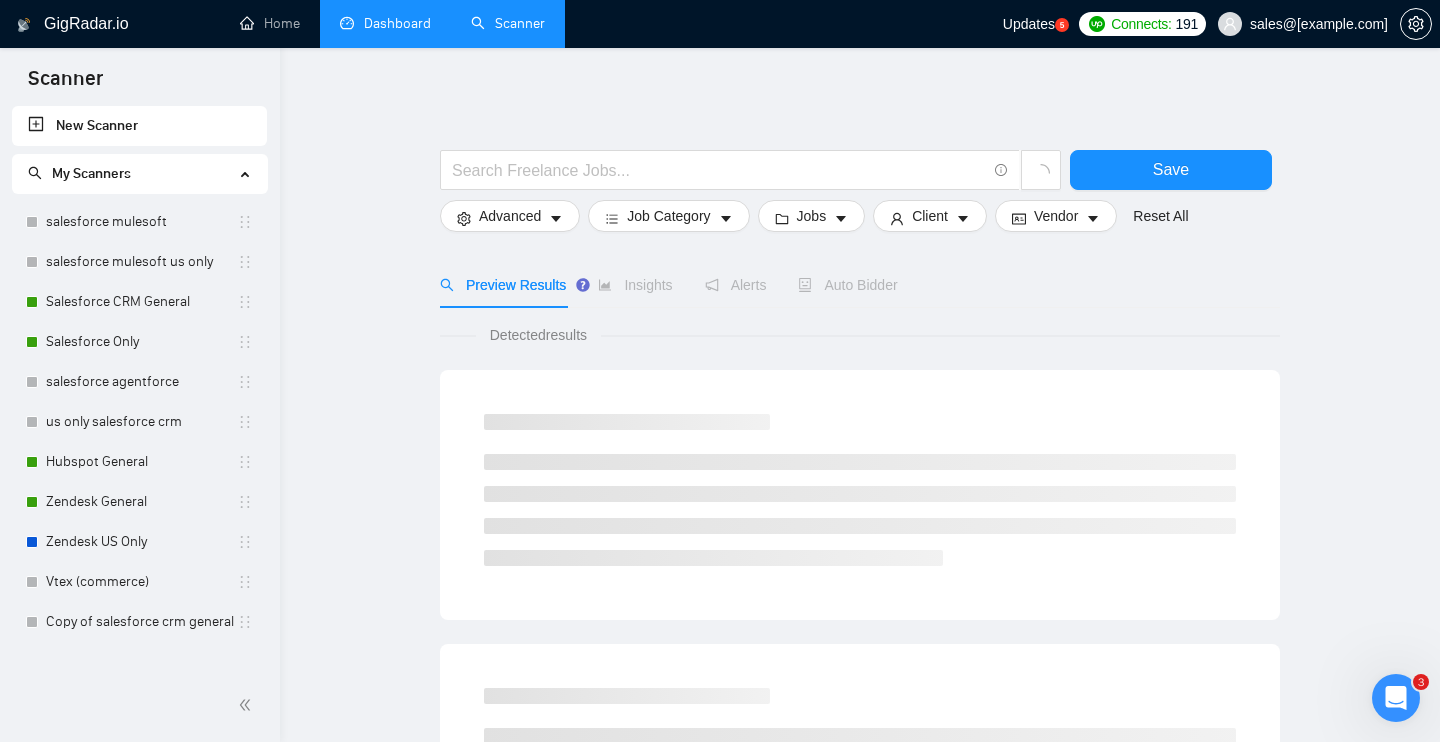 click on "Dashboard" at bounding box center (385, 23) 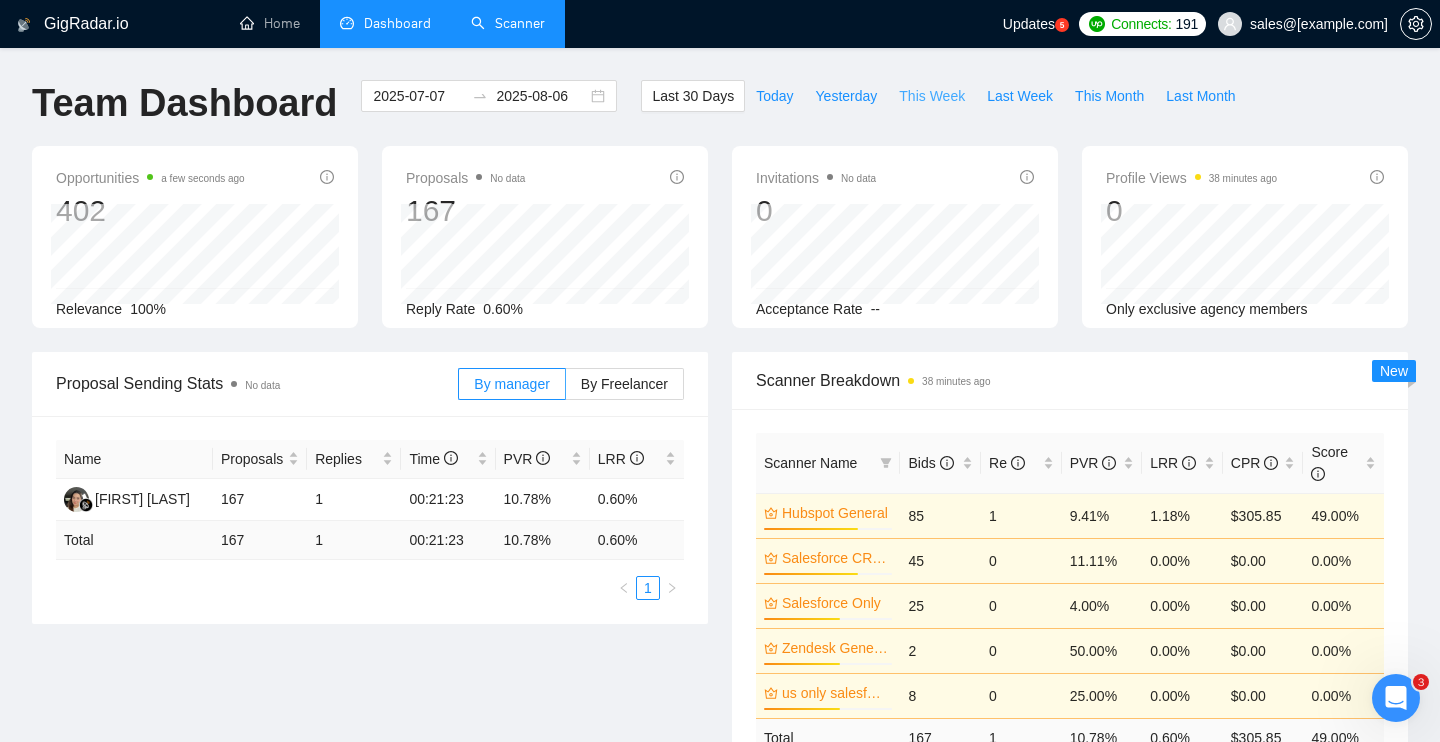 click on "This Week" at bounding box center [932, 96] 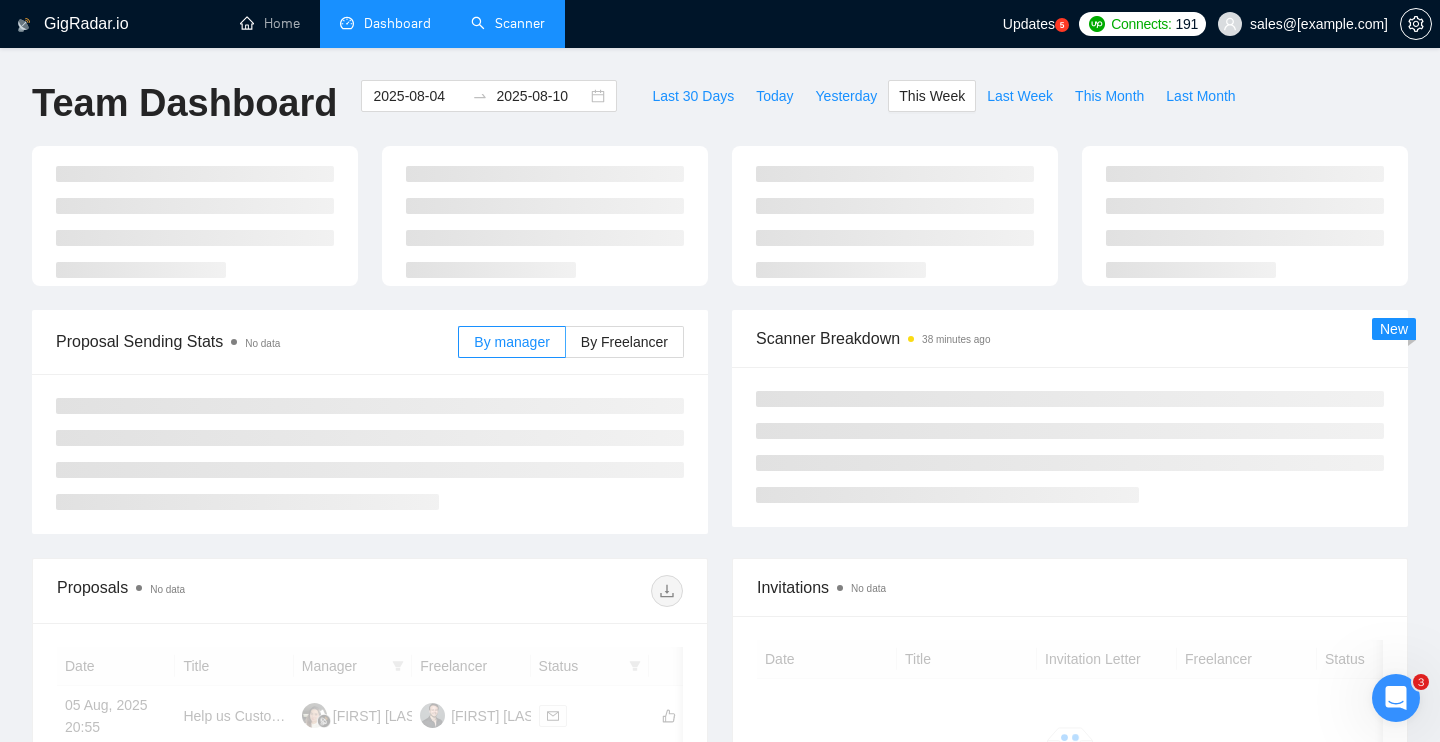 type on "2025-08-04" 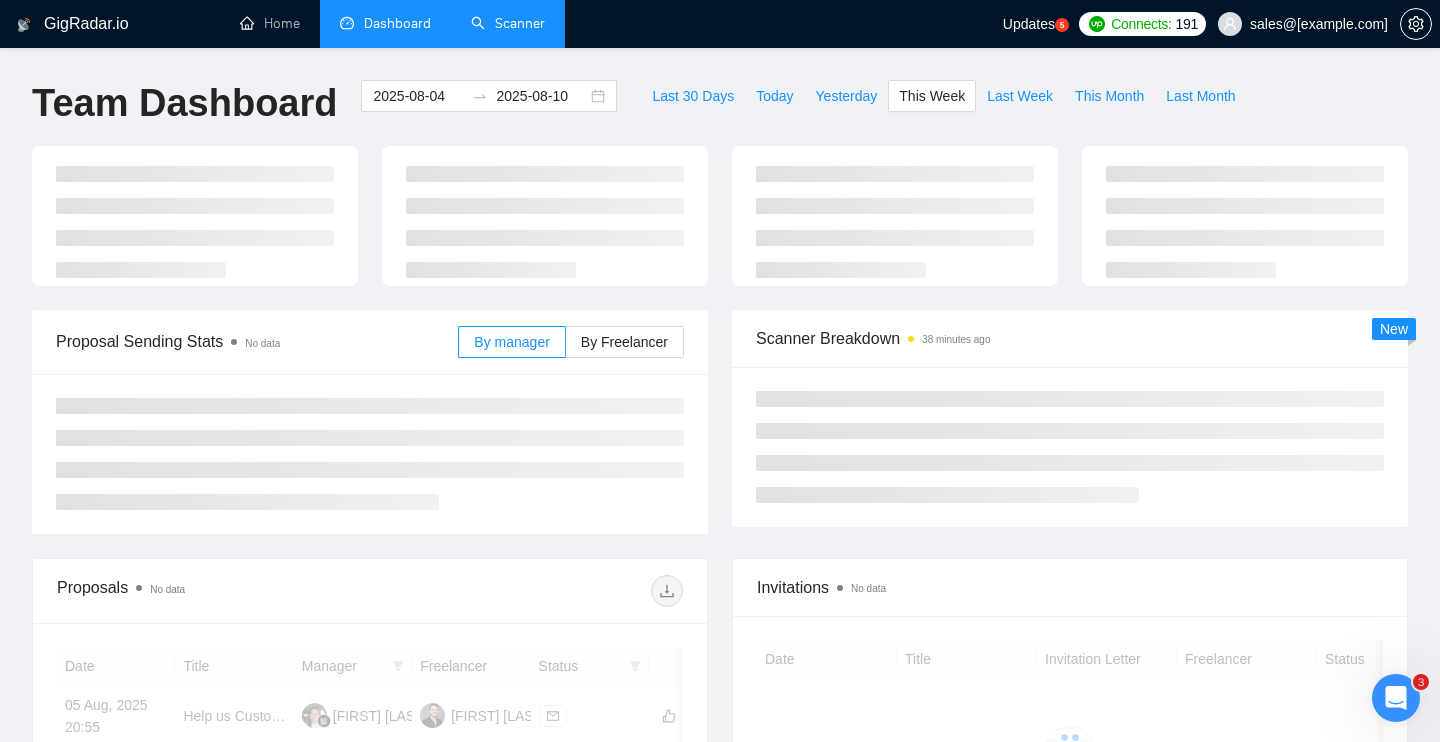 type on "2025-08-10" 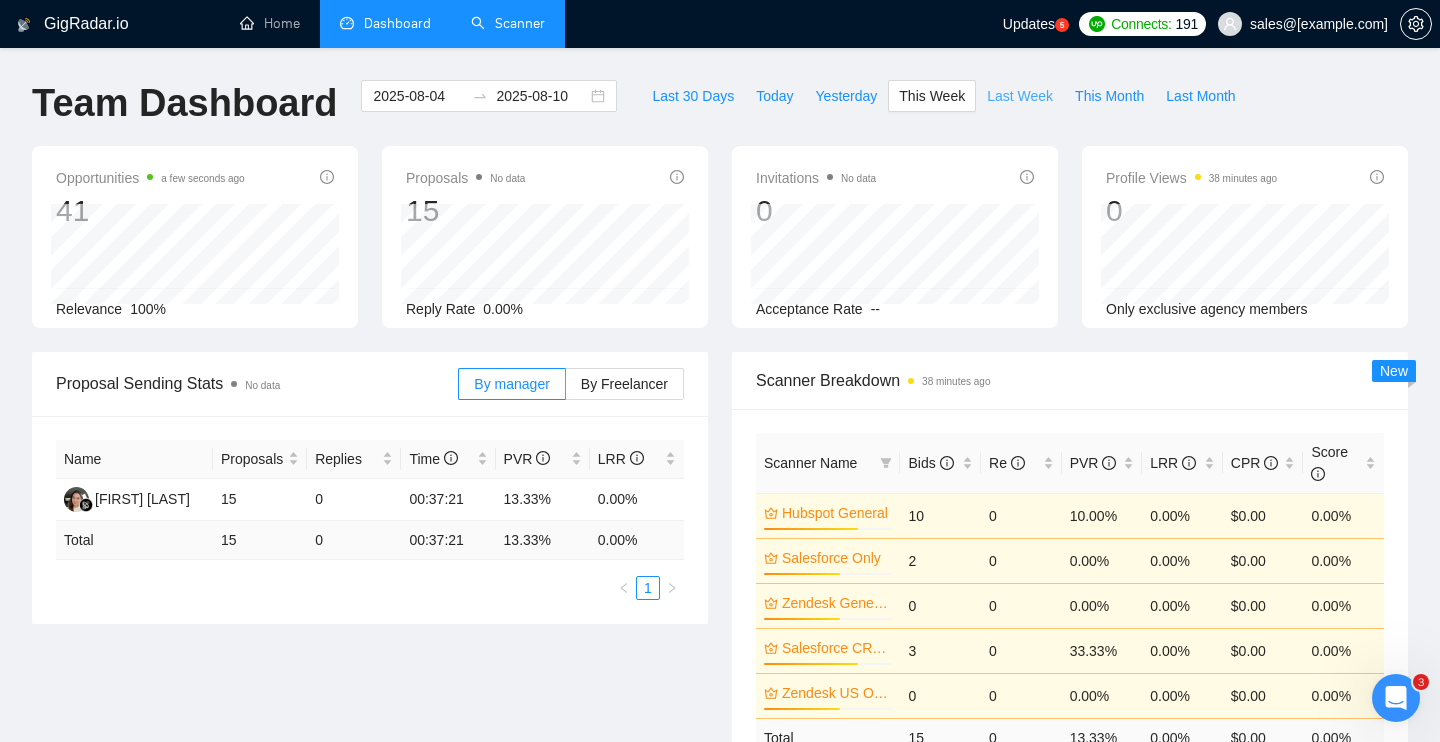 click on "Last Week" at bounding box center (1020, 96) 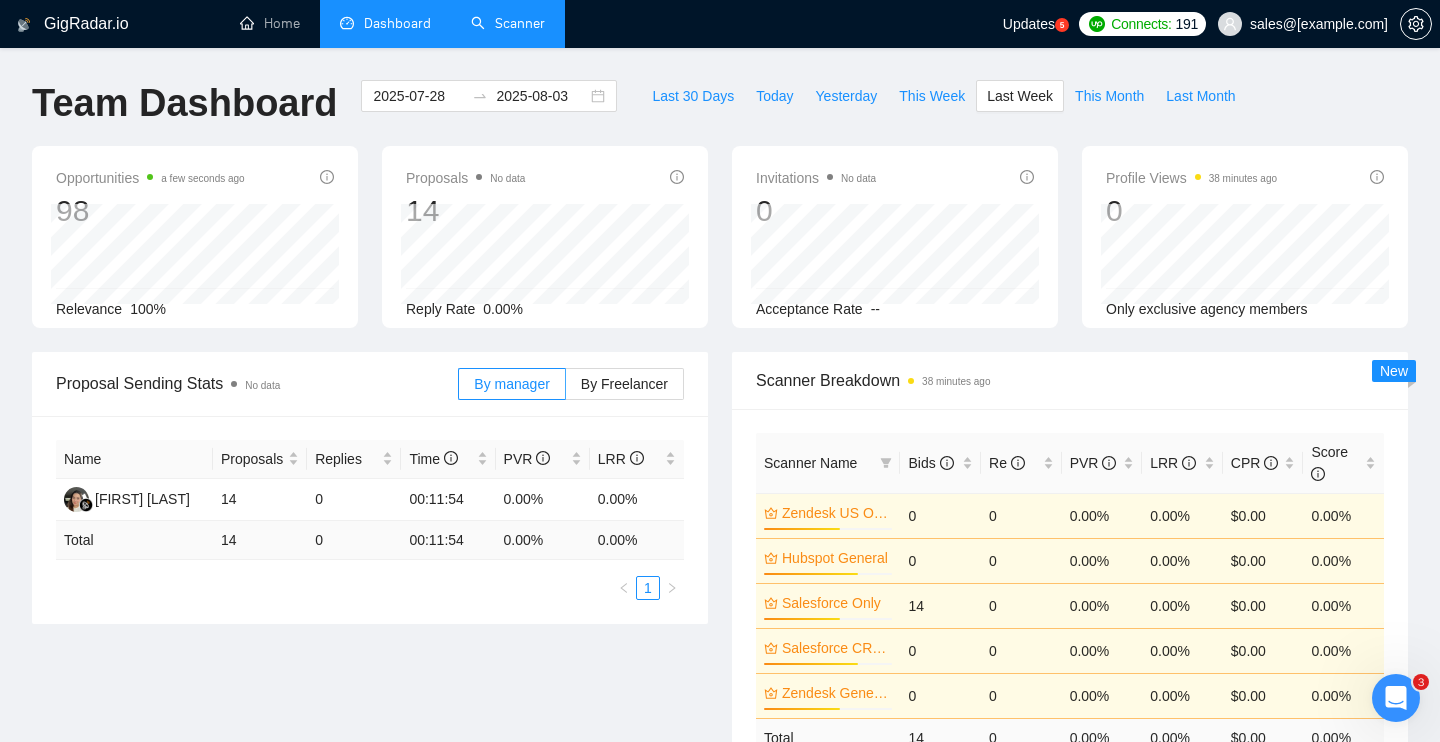 click on "Scanner" at bounding box center [508, 23] 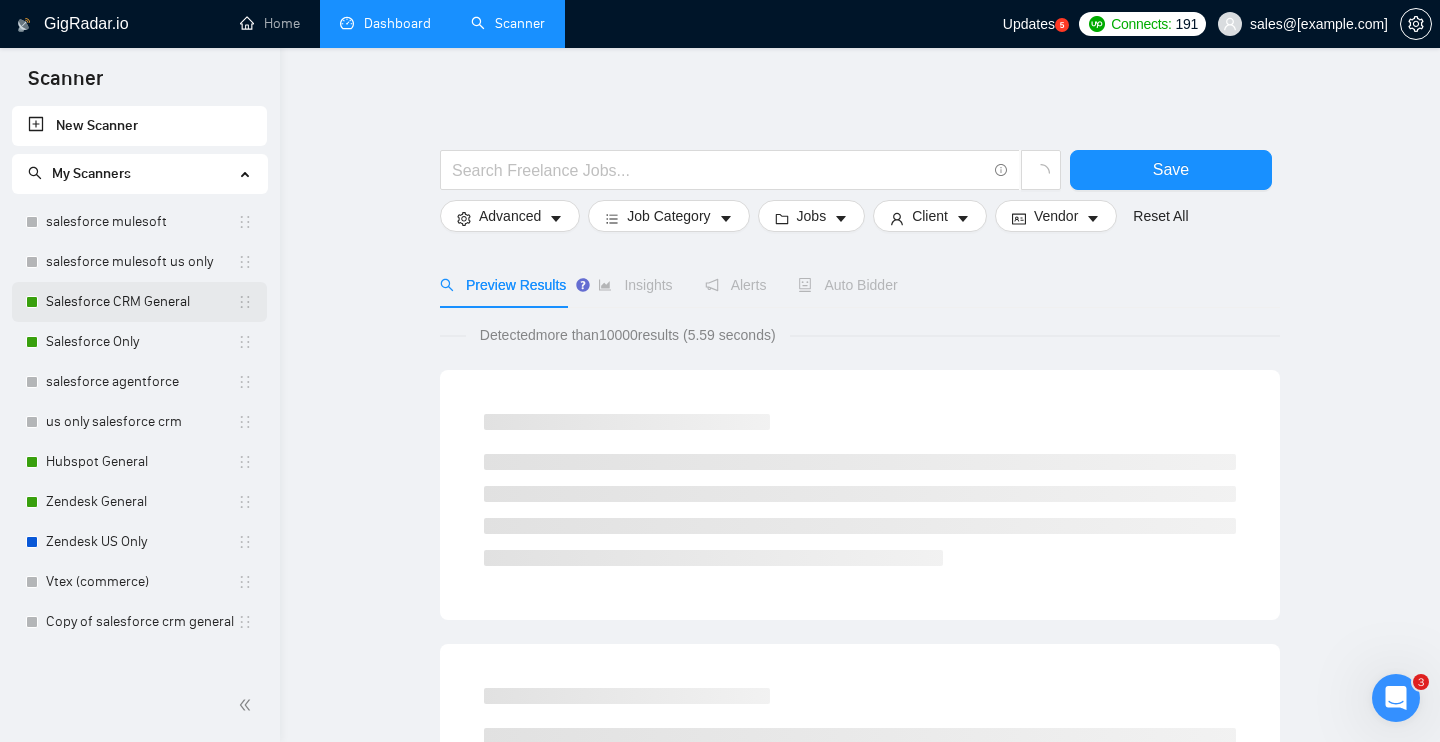click on "Salesforce CRM General" at bounding box center (141, 302) 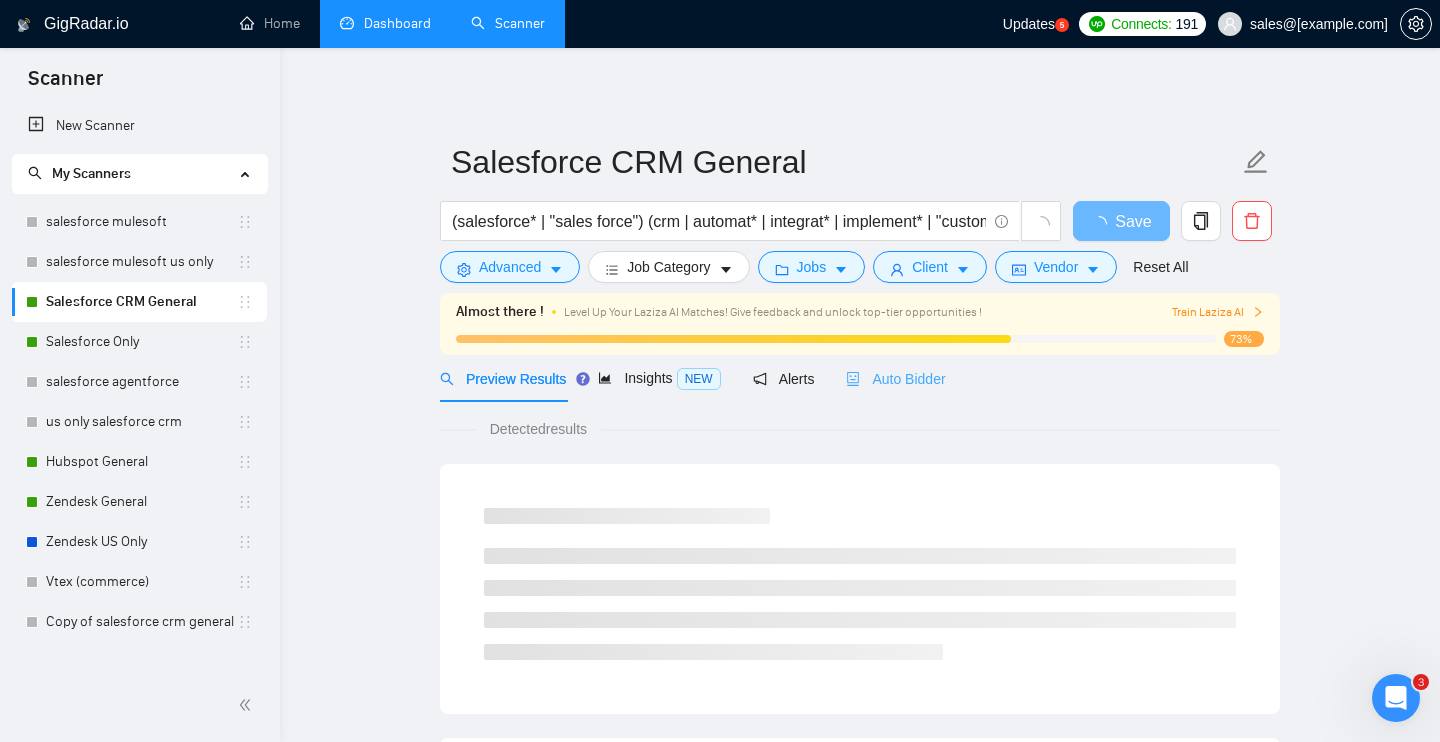 click on "Auto Bidder" at bounding box center [895, 378] 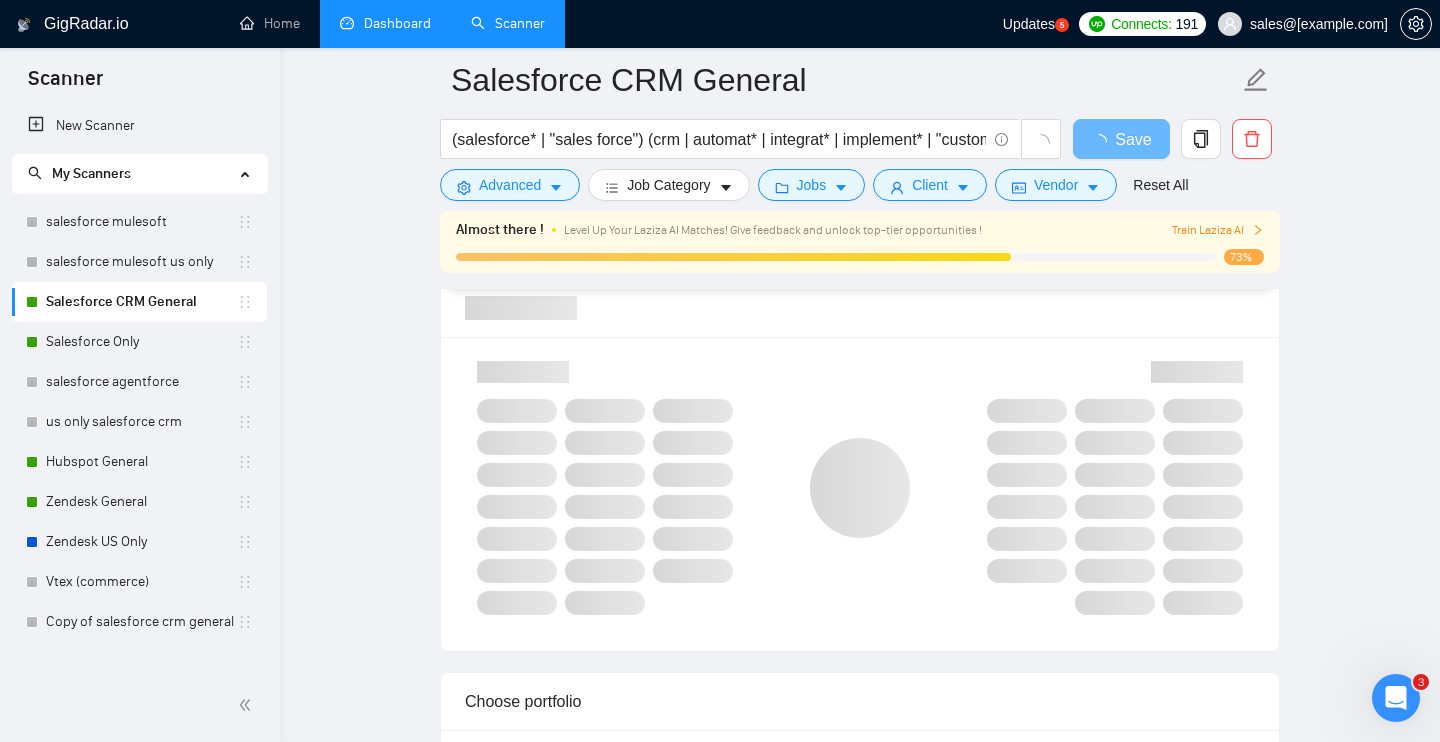 scroll, scrollTop: 1277, scrollLeft: 0, axis: vertical 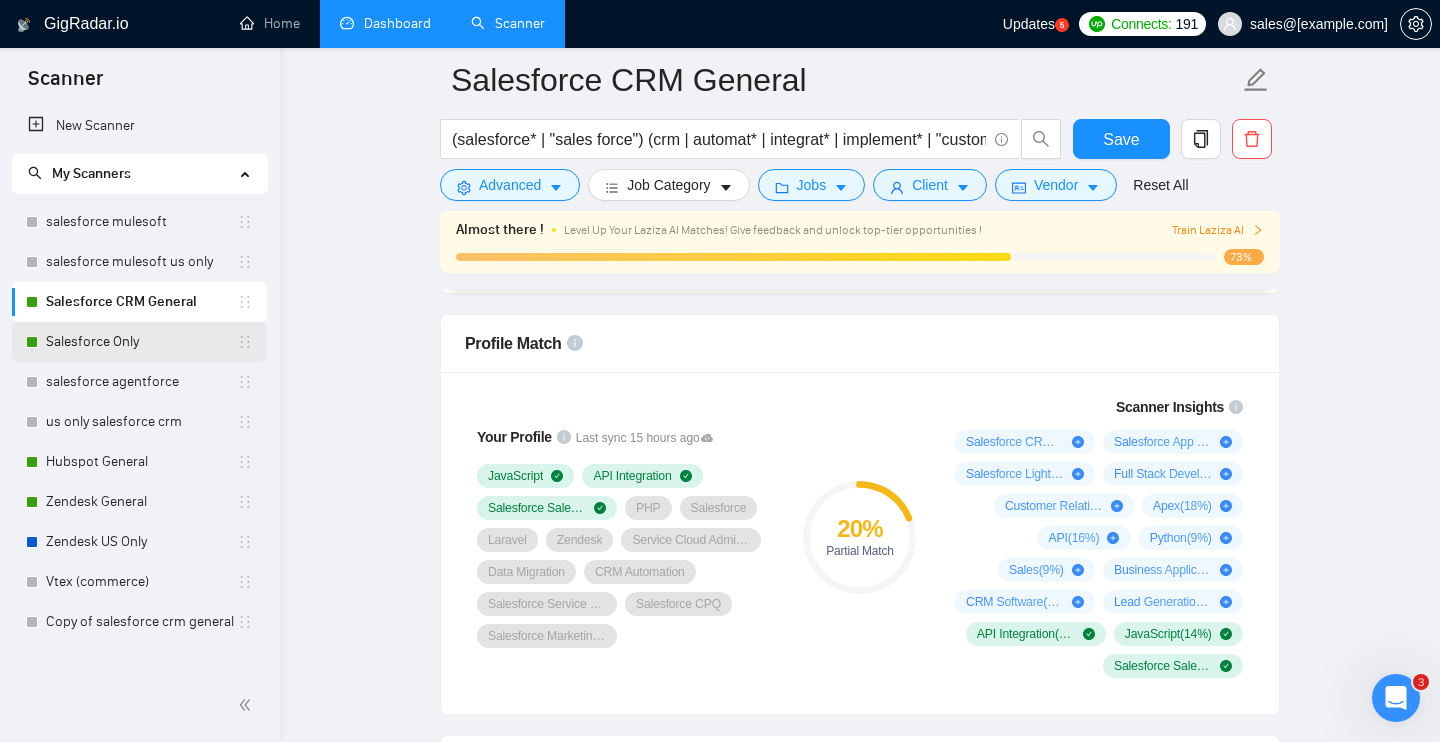 click on "Salesforce Only" at bounding box center [141, 342] 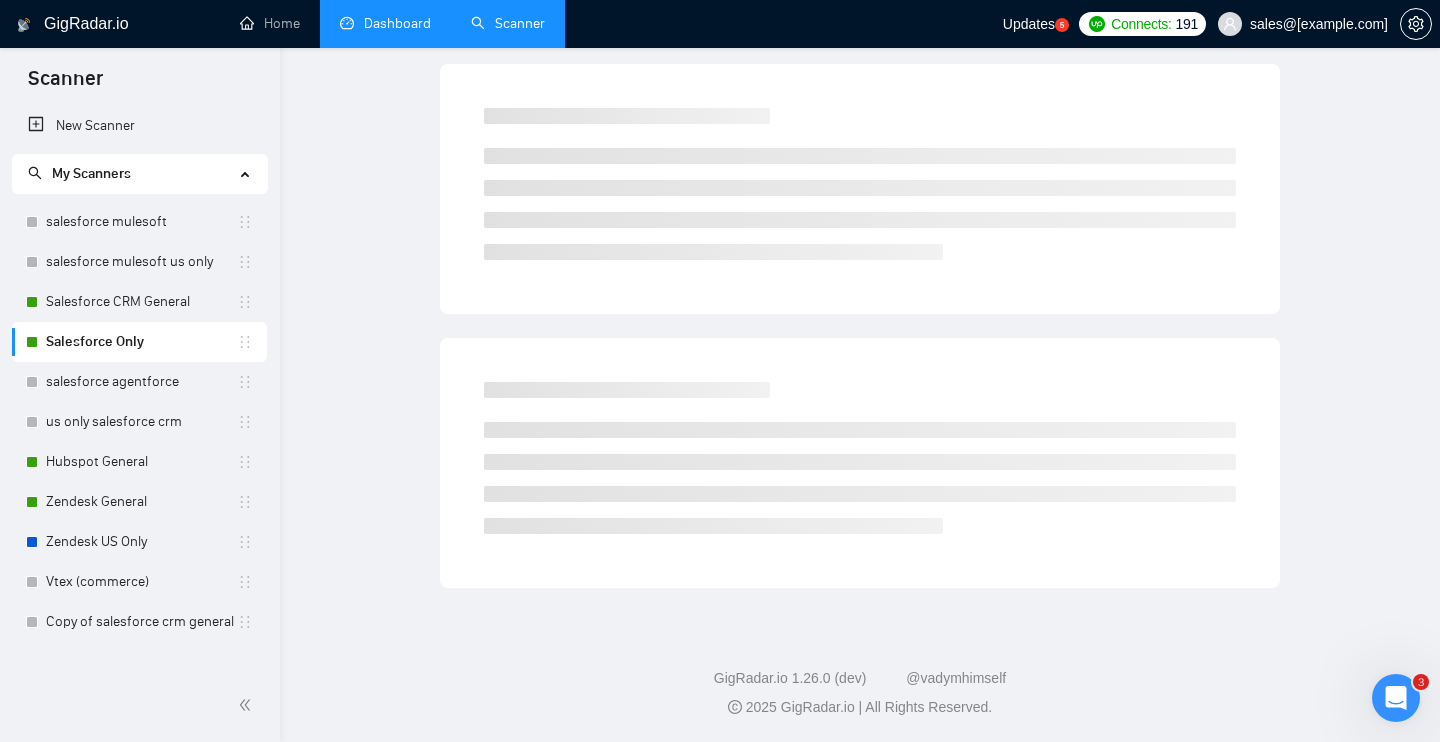 scroll, scrollTop: 50, scrollLeft: 0, axis: vertical 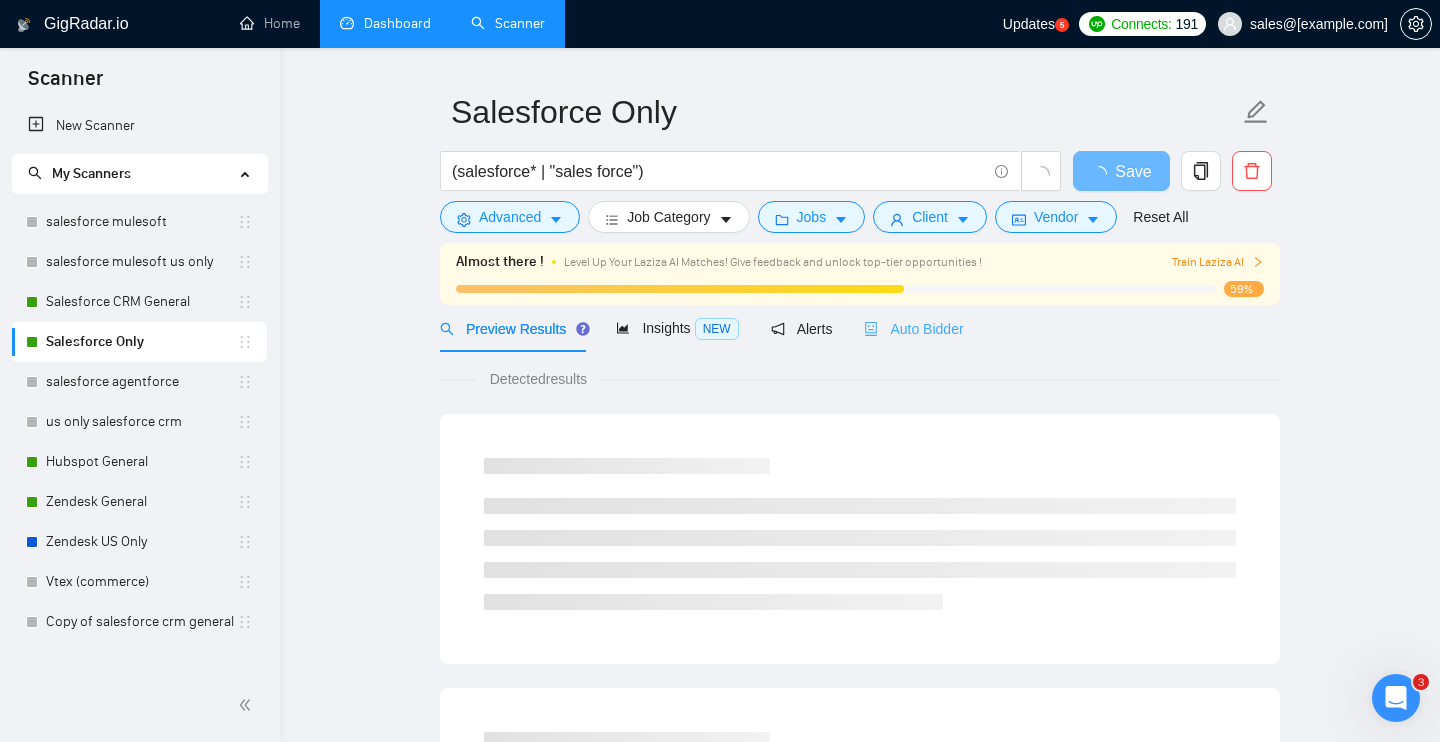 click on "Auto Bidder" at bounding box center [913, 328] 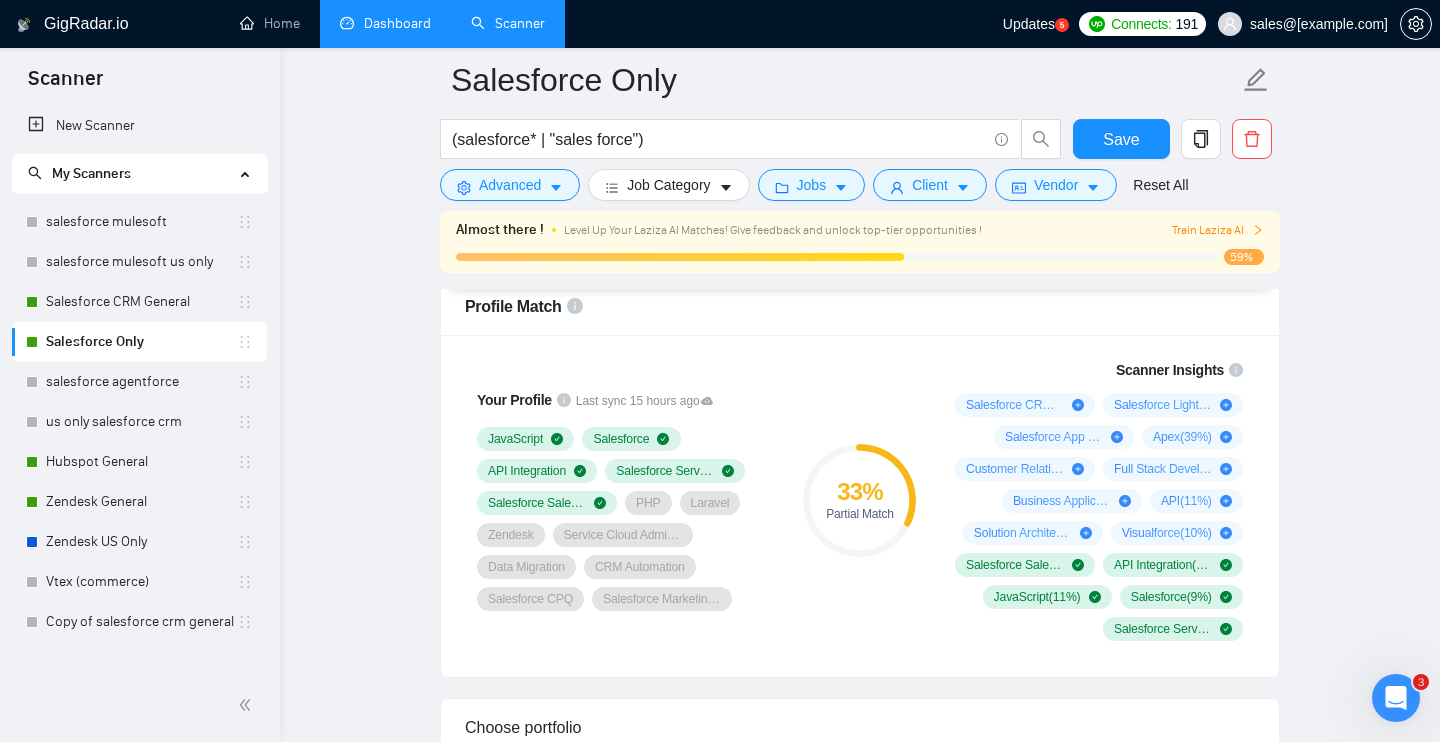 scroll, scrollTop: 1310, scrollLeft: 0, axis: vertical 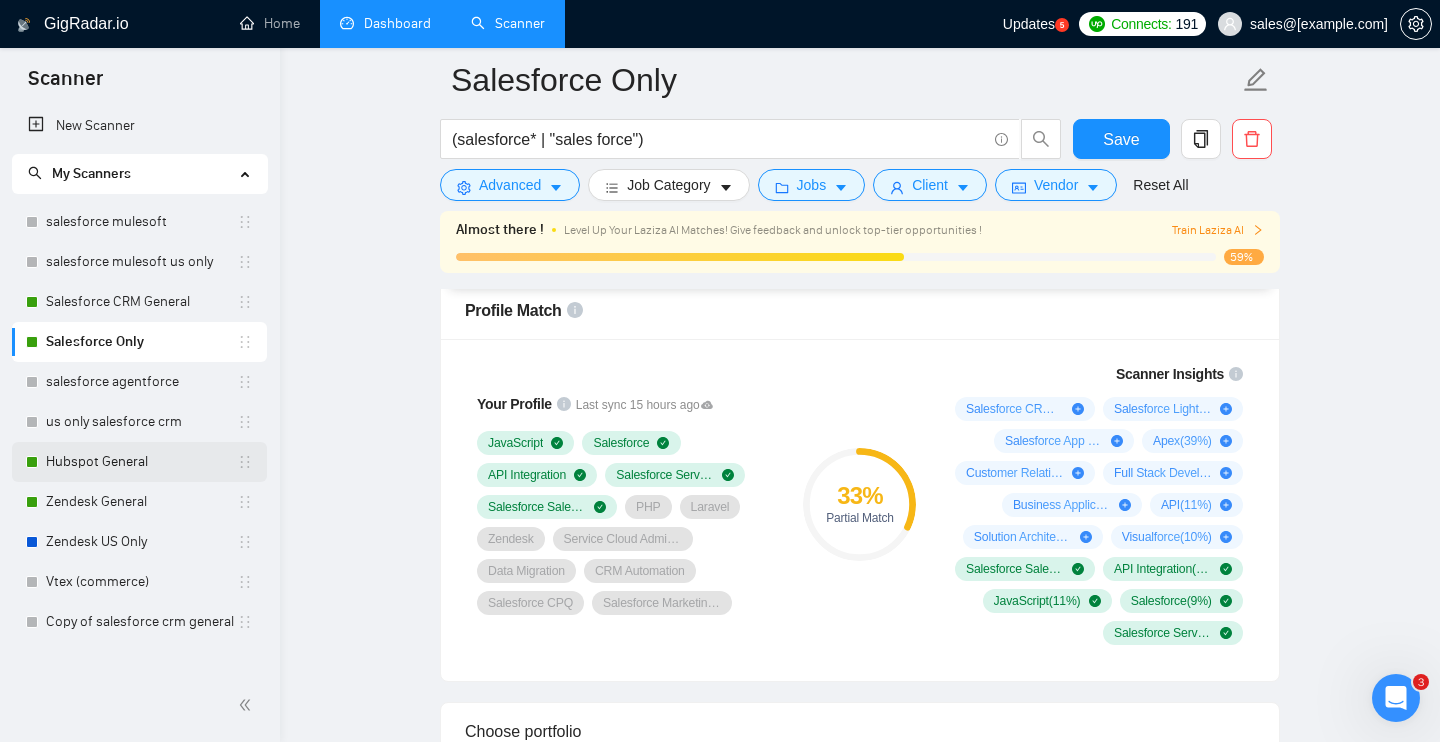click on "Hubspot General" at bounding box center (141, 462) 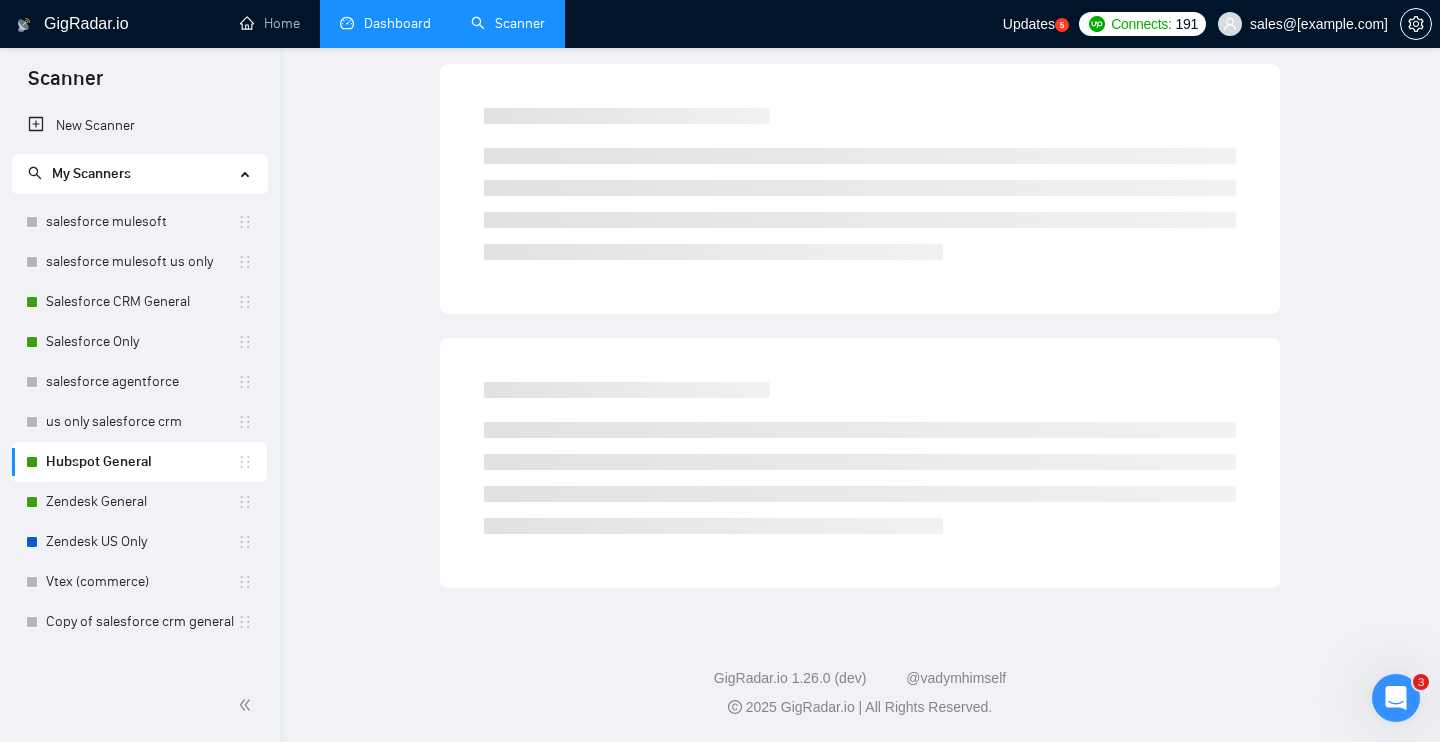 scroll, scrollTop: 50, scrollLeft: 0, axis: vertical 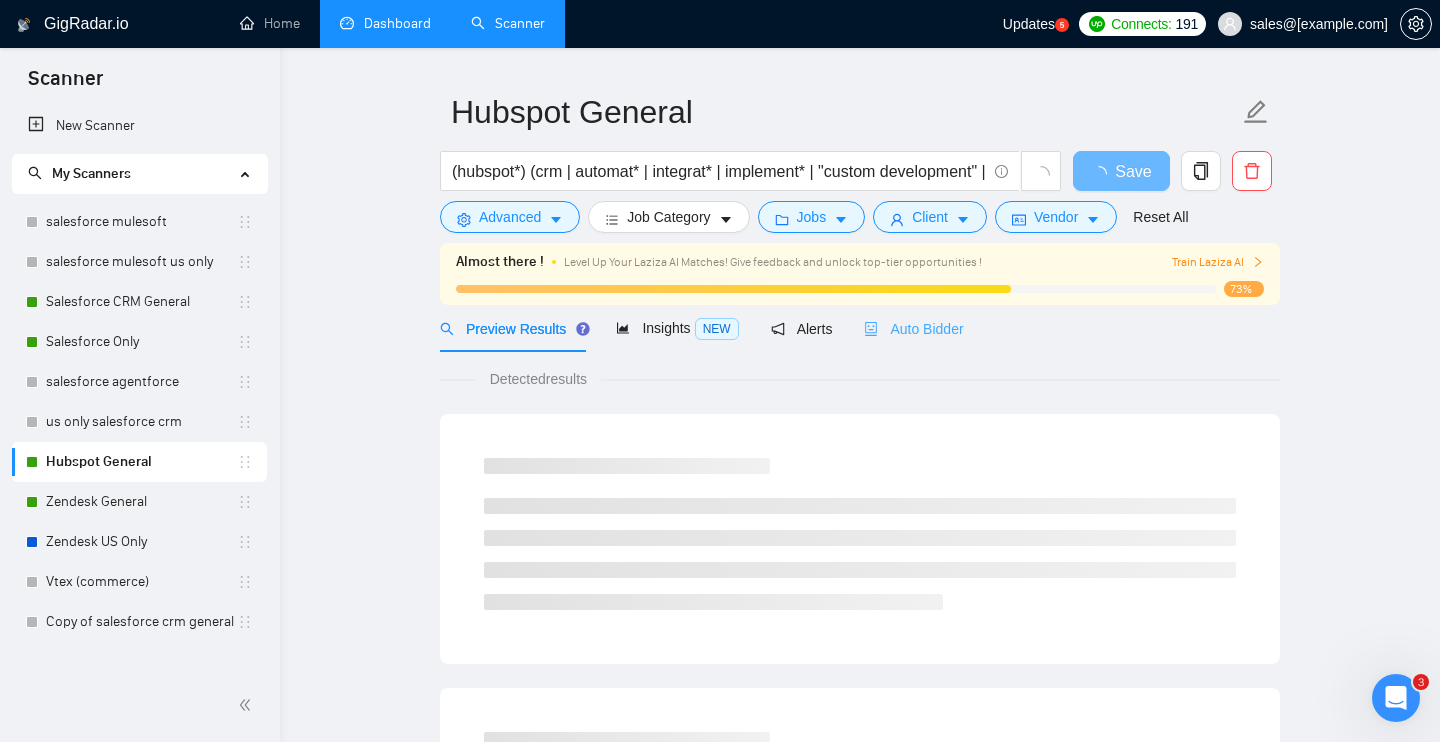 click on "Auto Bidder" at bounding box center [913, 328] 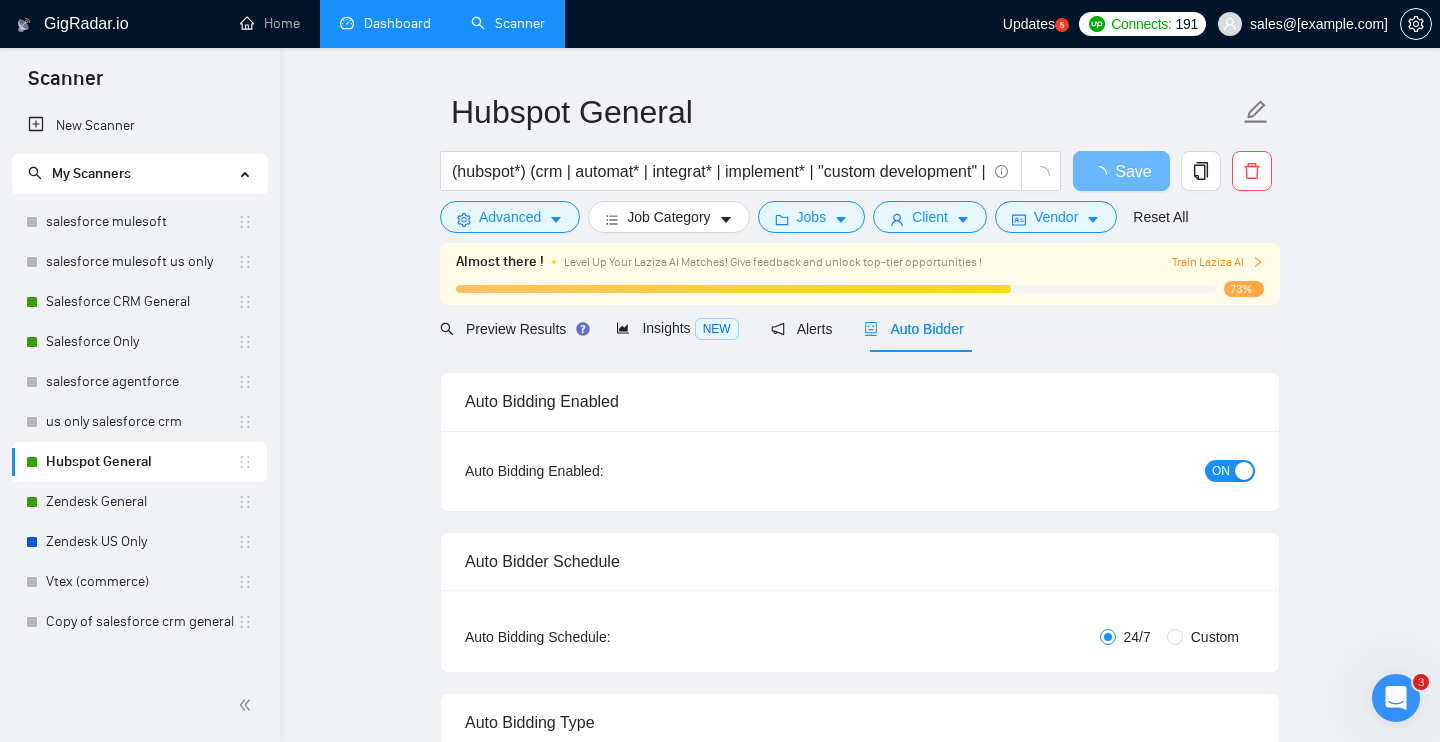 type 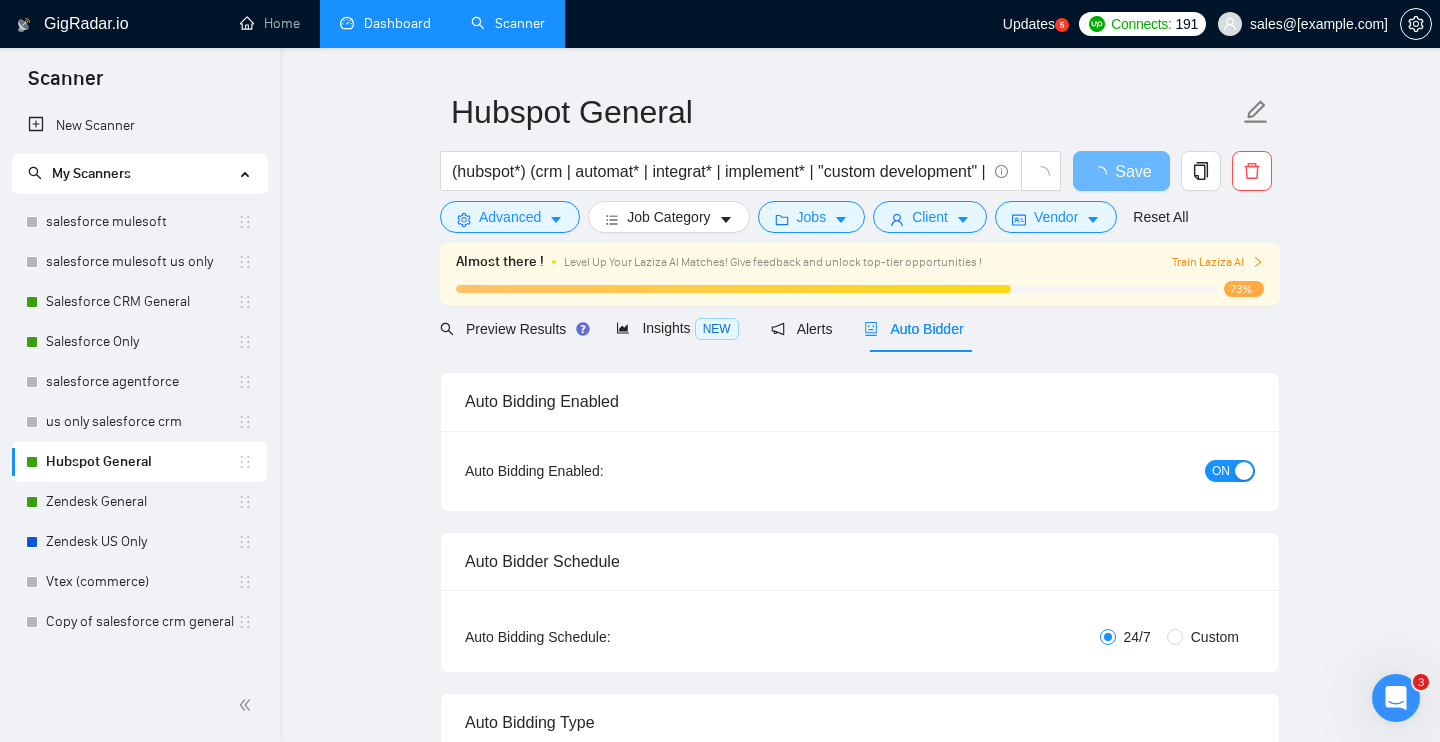 checkbox on "true" 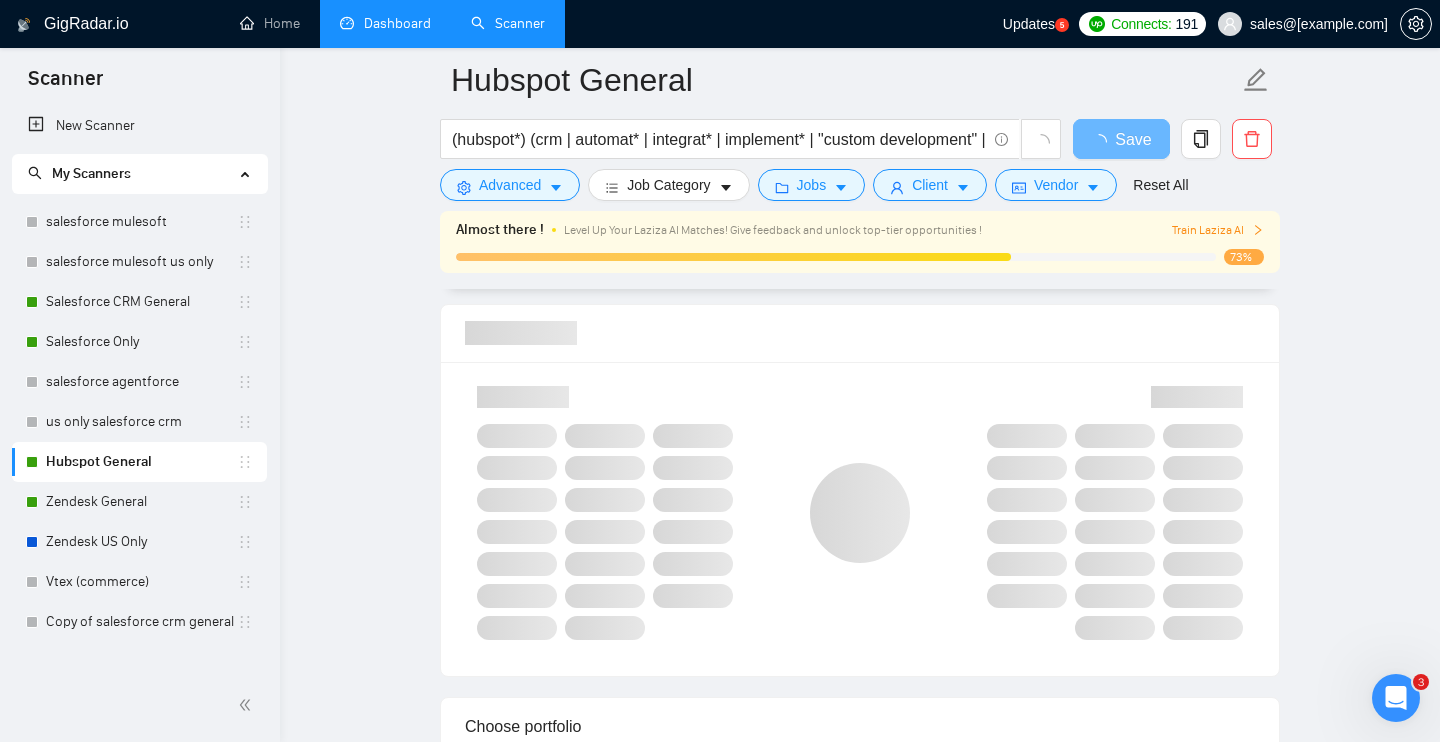 scroll, scrollTop: 1288, scrollLeft: 0, axis: vertical 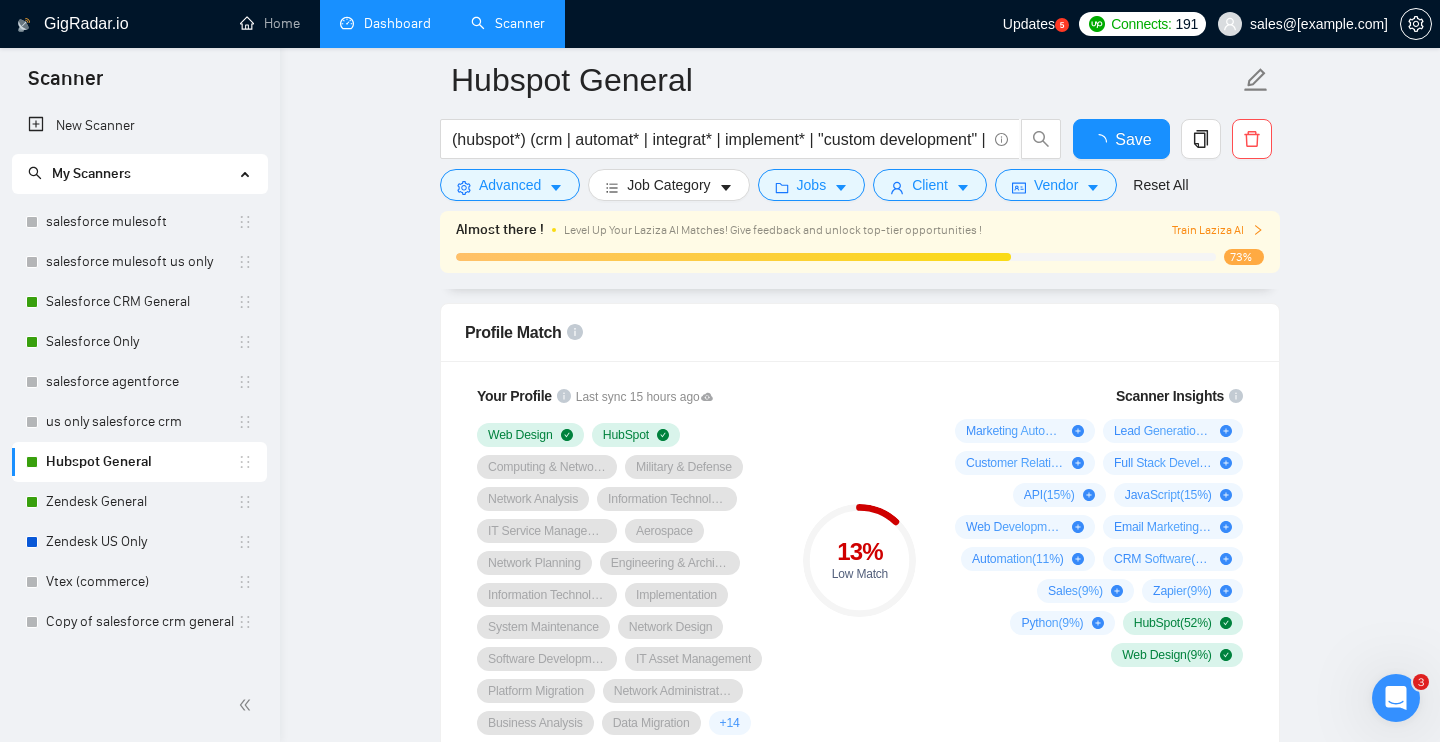 type 